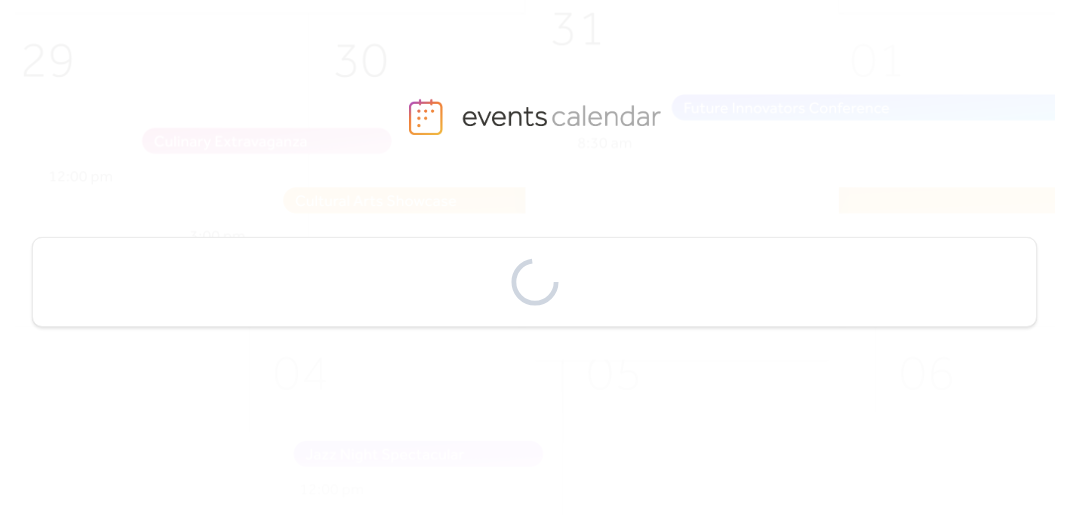 scroll, scrollTop: 0, scrollLeft: 0, axis: both 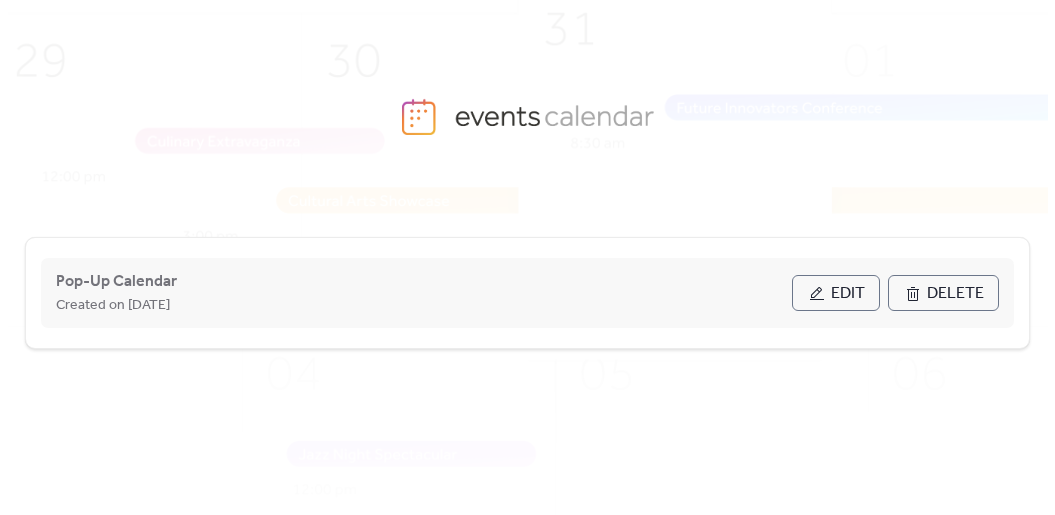 click on "Edit" at bounding box center [836, 293] 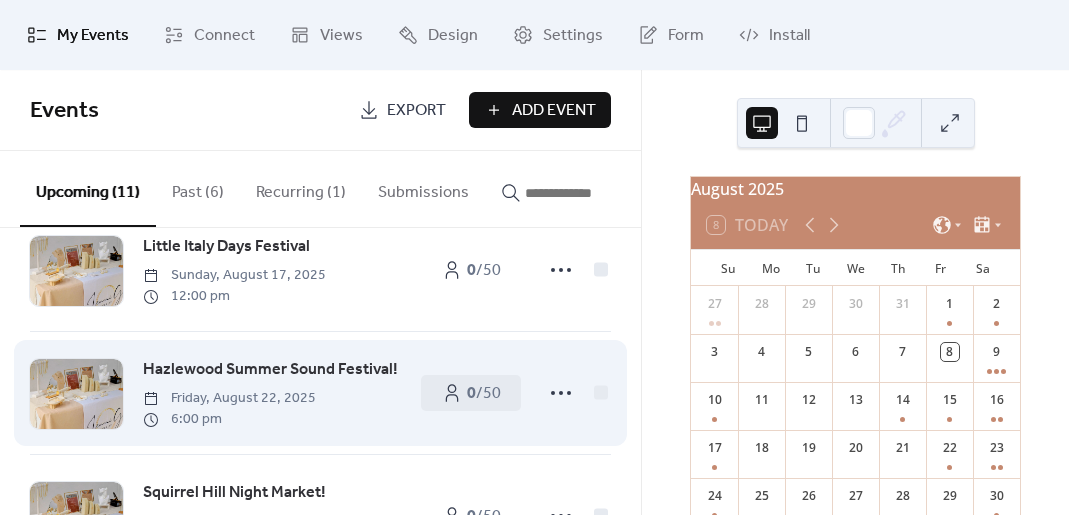 scroll, scrollTop: 963, scrollLeft: 0, axis: vertical 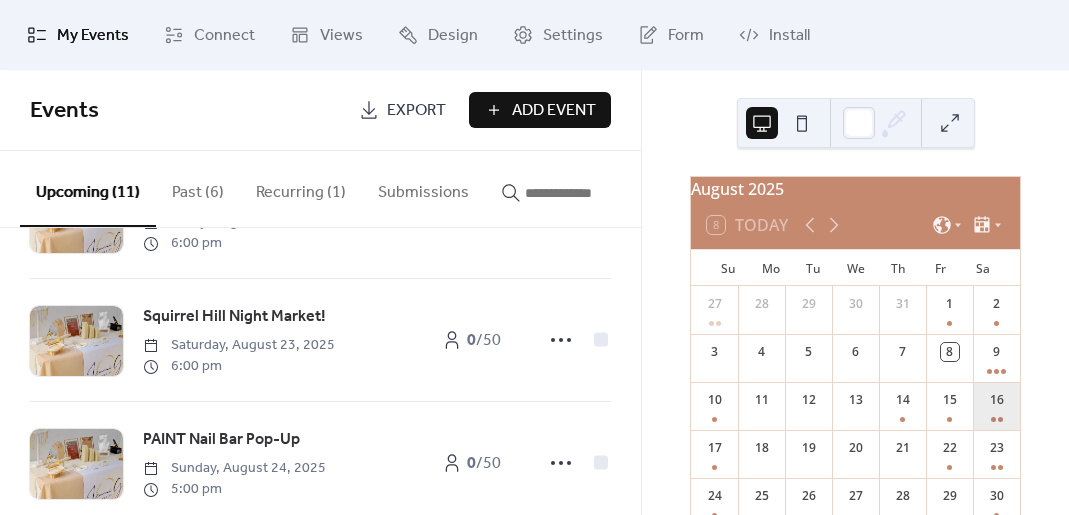 click on "16" at bounding box center (996, 406) 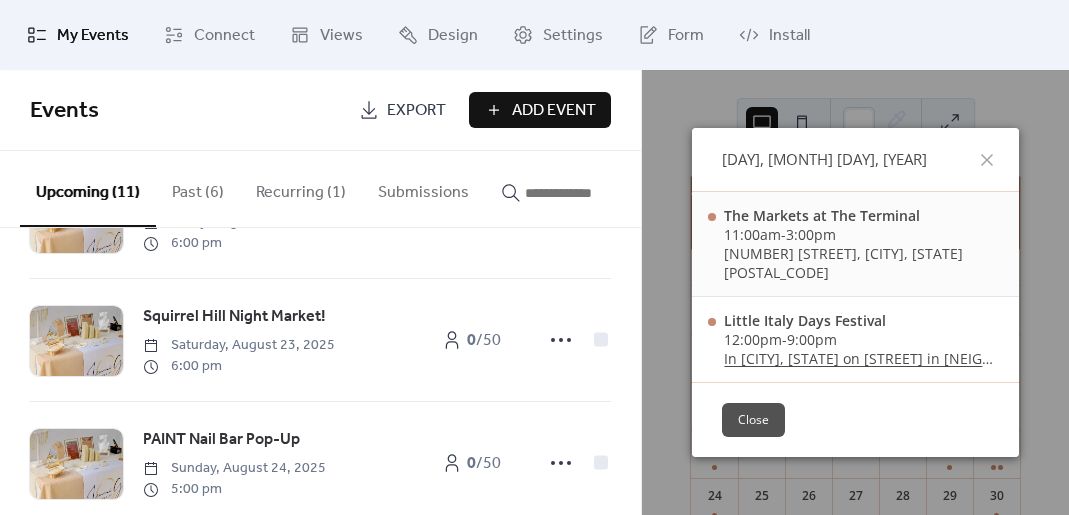 click on "3:00pm" at bounding box center (811, 234) 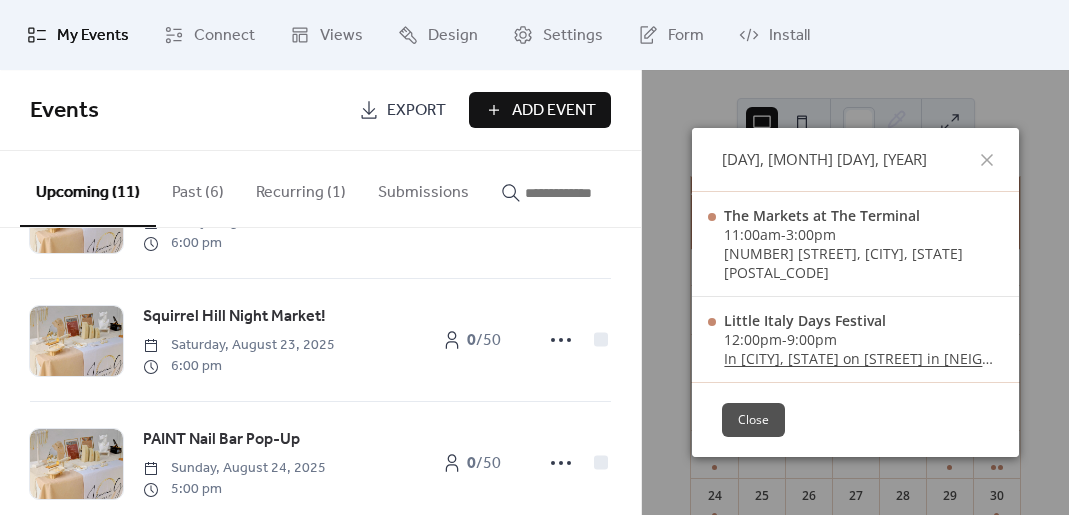 click on "Close" at bounding box center (753, 420) 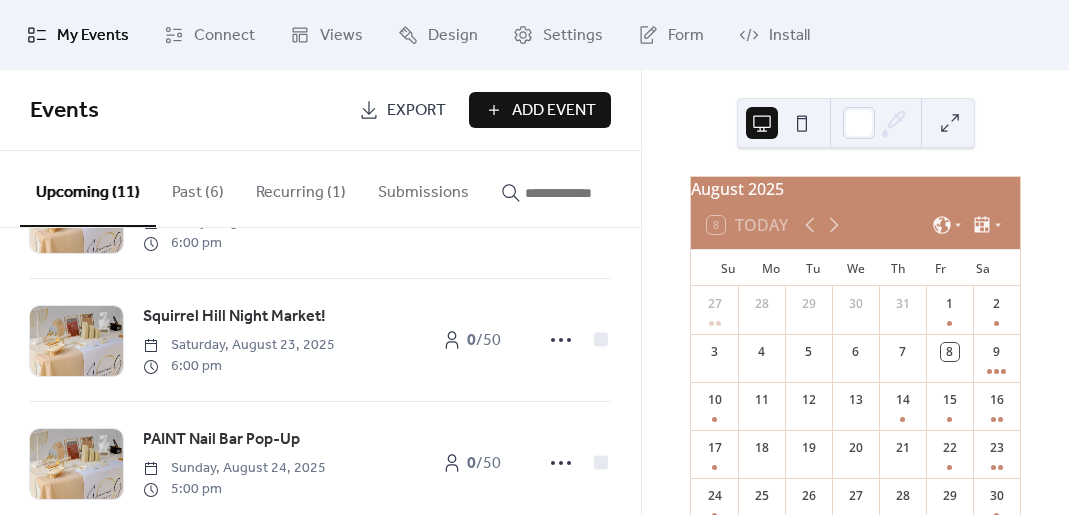 click on "Recurring (1)" at bounding box center [301, 188] 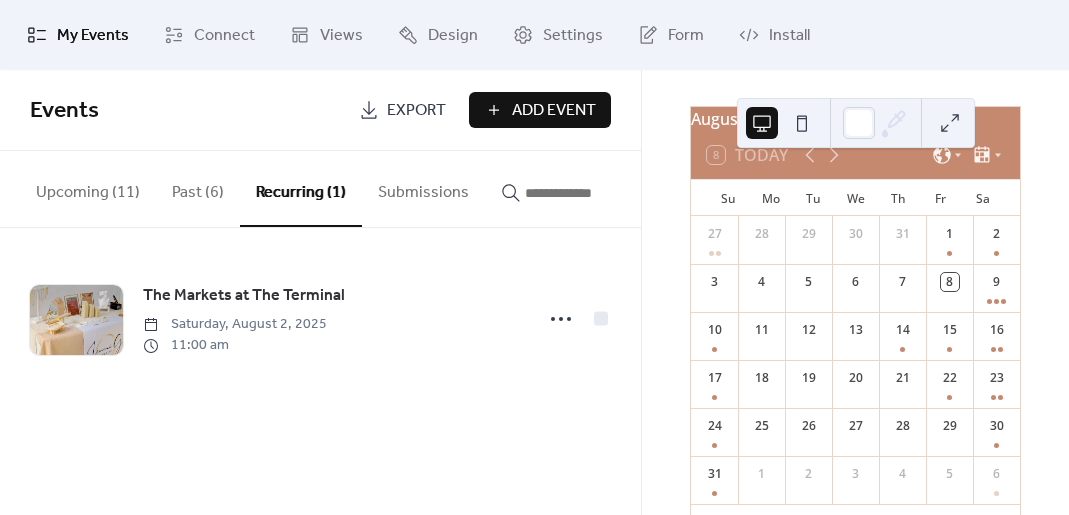 scroll, scrollTop: 24, scrollLeft: 0, axis: vertical 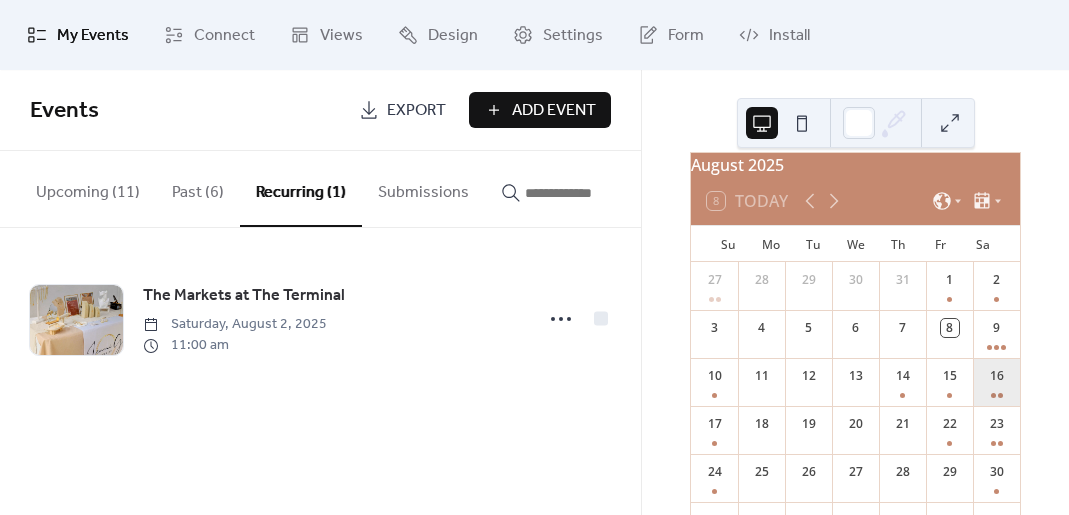 click on "16" at bounding box center [996, 382] 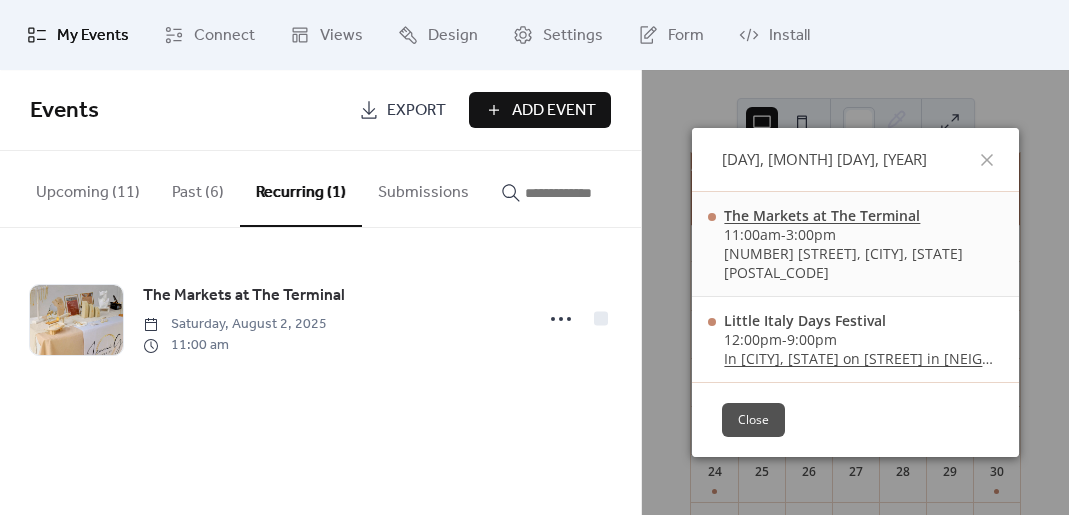 click on "The Markets at The Terminal" at bounding box center (863, 215) 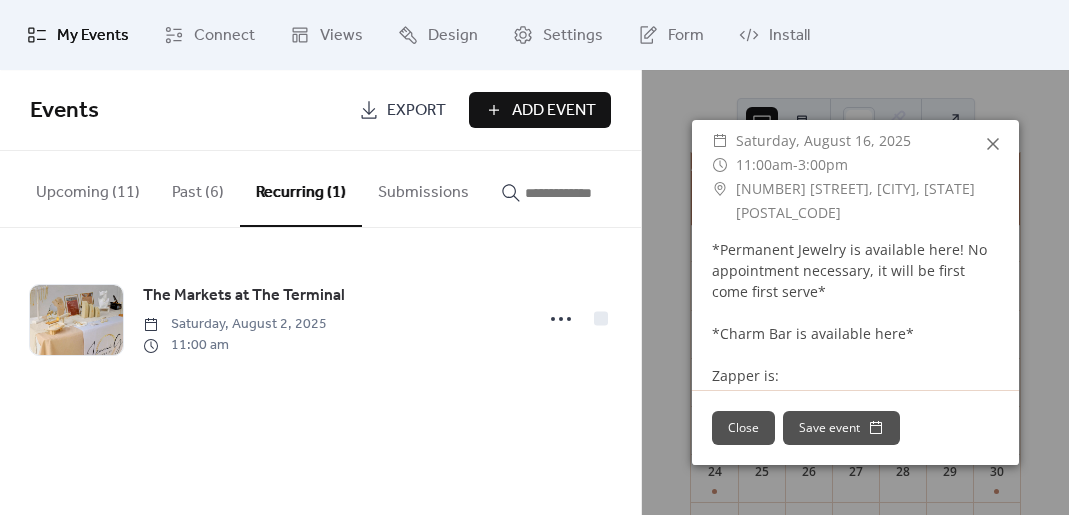 scroll, scrollTop: 220, scrollLeft: 0, axis: vertical 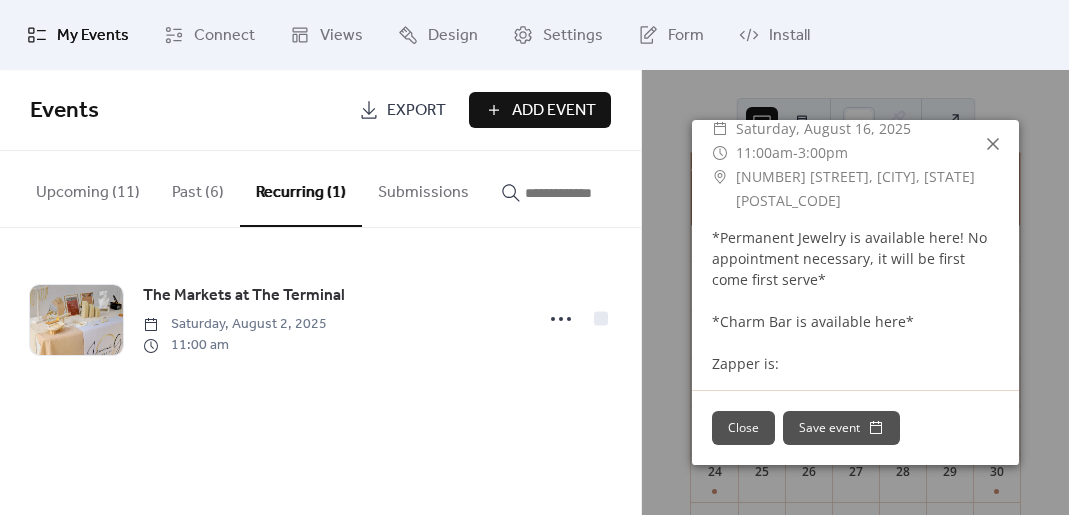 click on "The Markets at The Terminal ​ Saturday, August 16, 2025 ​ 11:00am - 3:00pm ​  [NUMBER] [STREET], [CITY], [STATE] [POSTAL_CODE] *Permanent Jewelry is available here! No appointment necessary, it will be first come first serve* *Charm Bar is available here* Zapper is:" at bounding box center [855, 228] 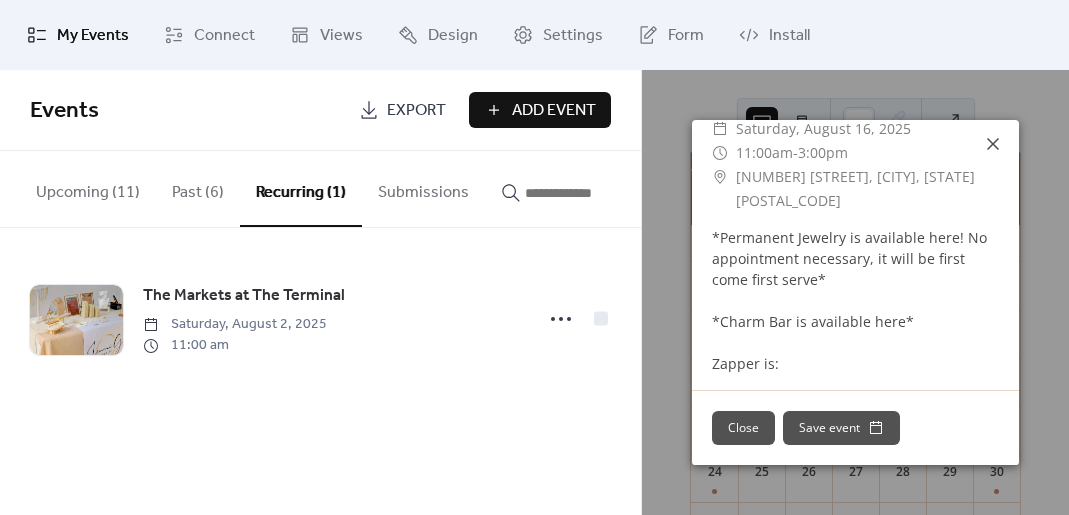 click 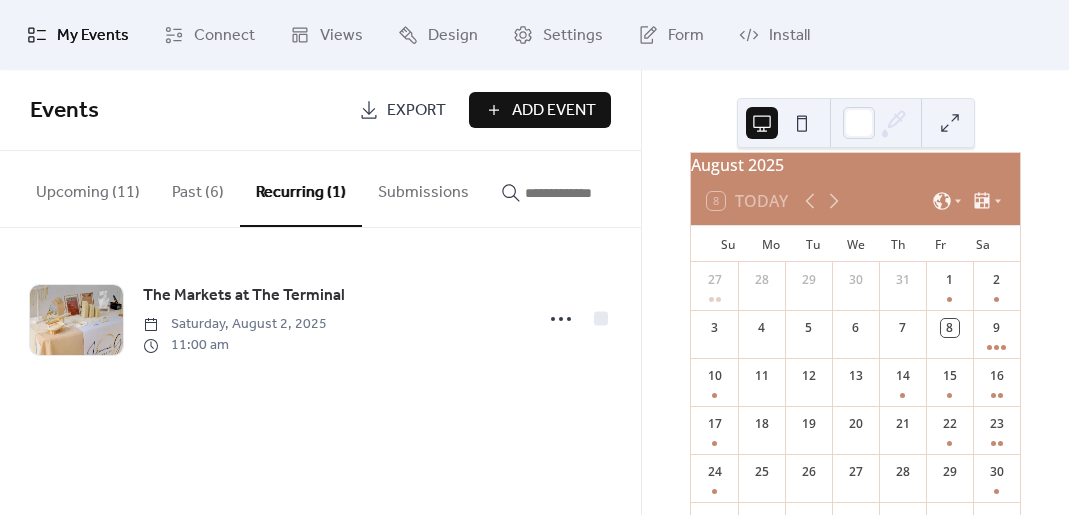 click on "Recurring (1)" at bounding box center (301, 189) 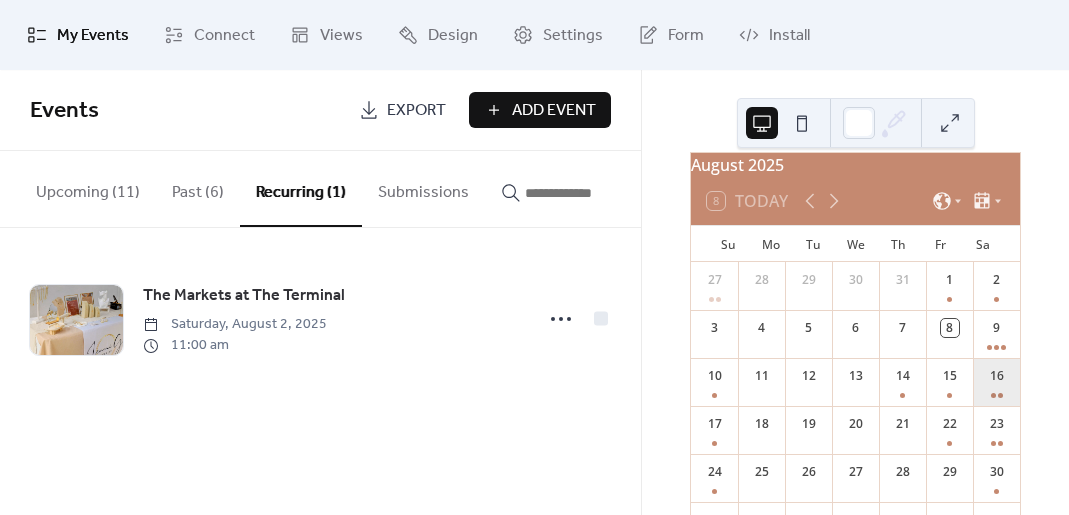 click on "16" at bounding box center (996, 382) 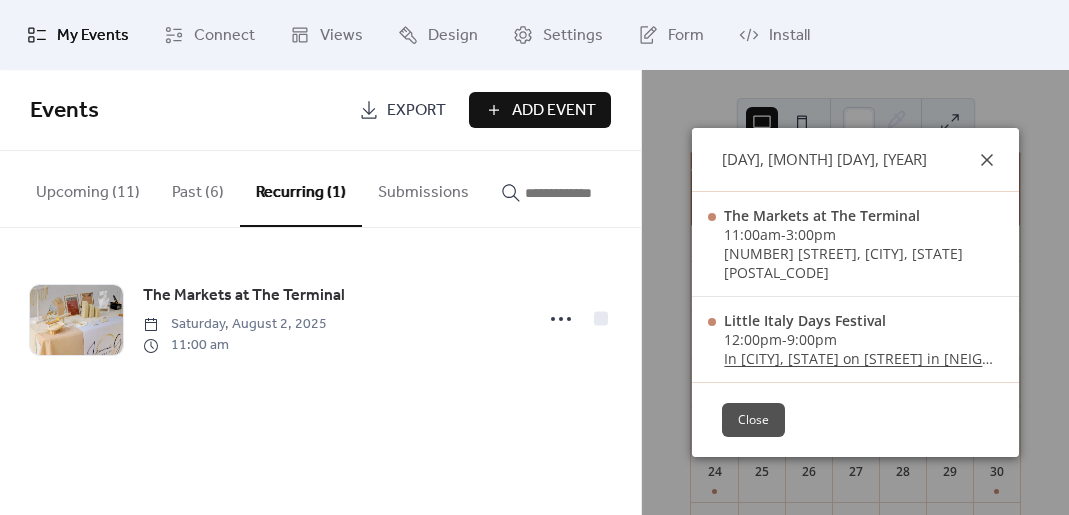 click 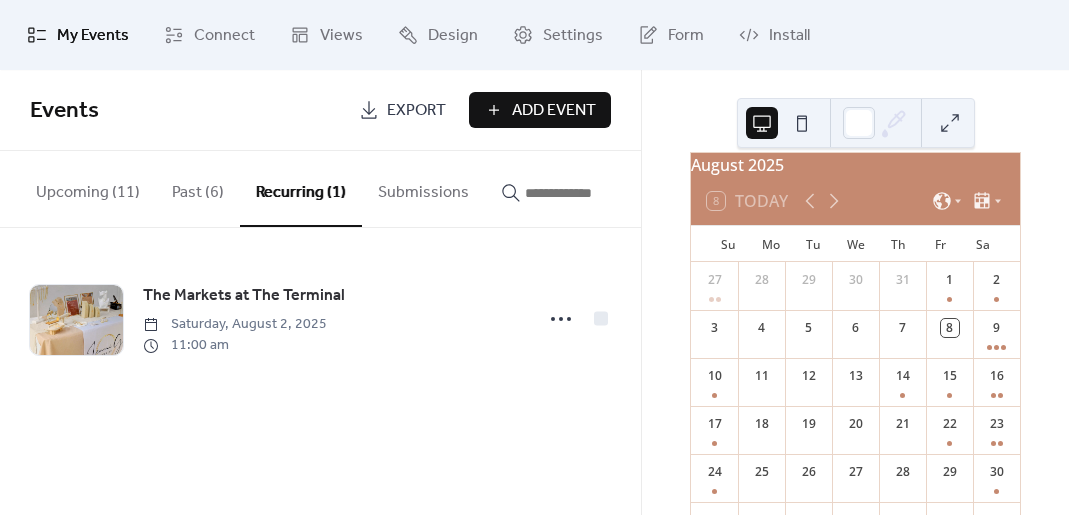 click on "Upcoming (11)" at bounding box center [88, 188] 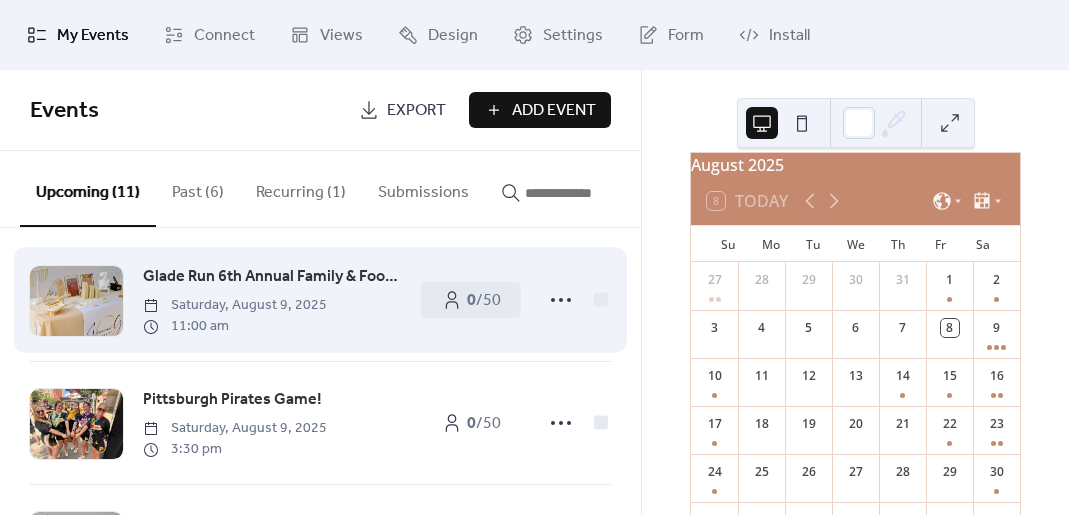 scroll, scrollTop: 0, scrollLeft: 0, axis: both 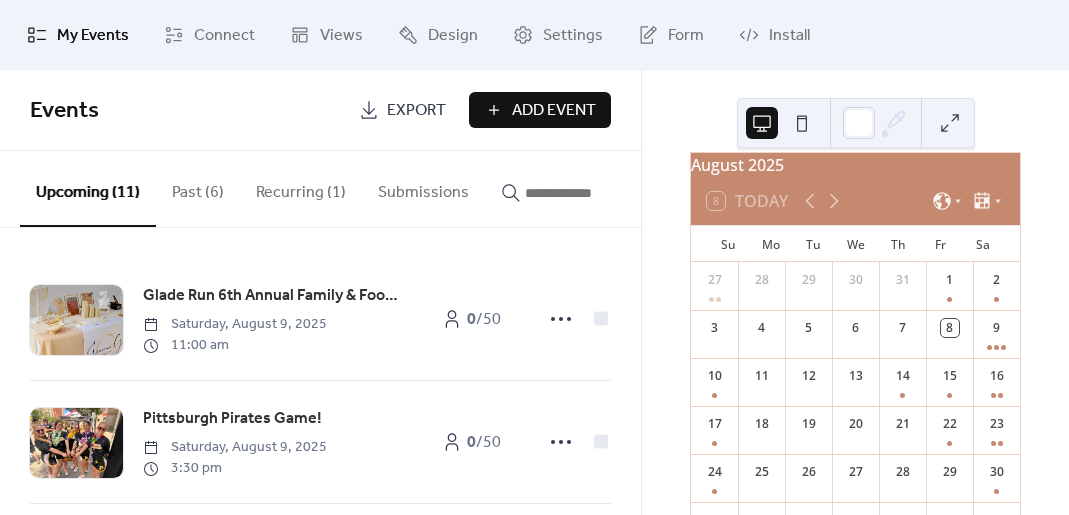 click on "Recurring (1)" at bounding box center [301, 188] 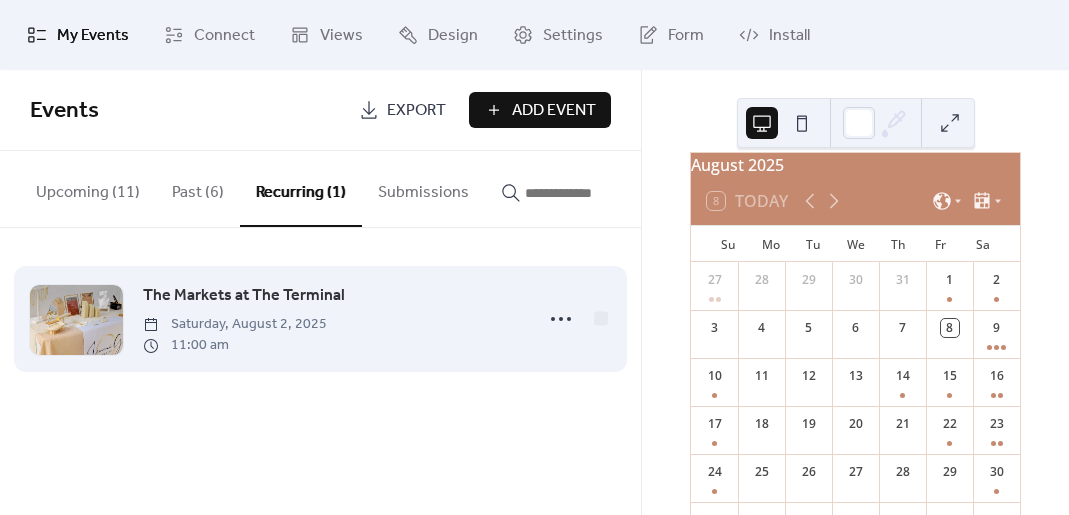 click on "The Markets at The Terminal" at bounding box center (244, 296) 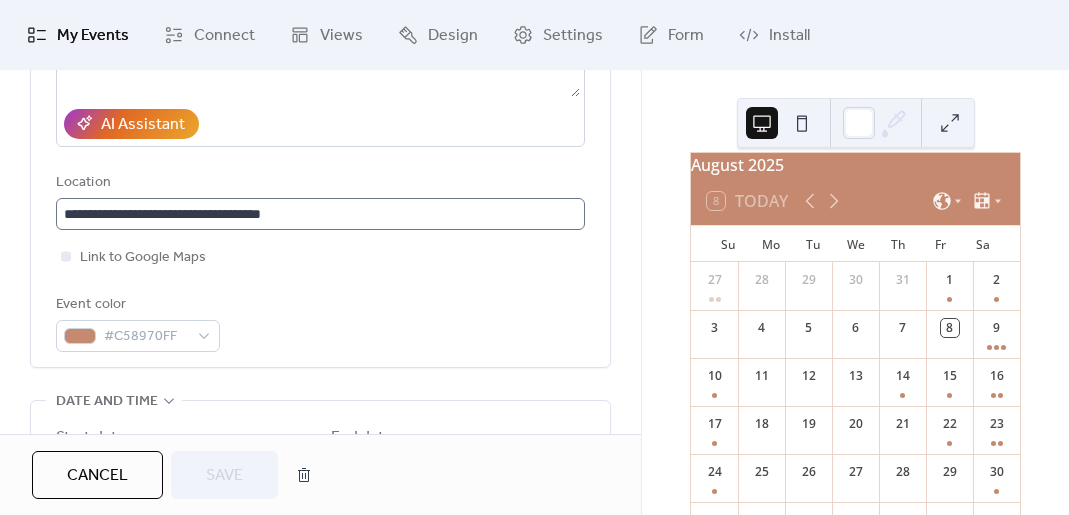 scroll, scrollTop: 367, scrollLeft: 0, axis: vertical 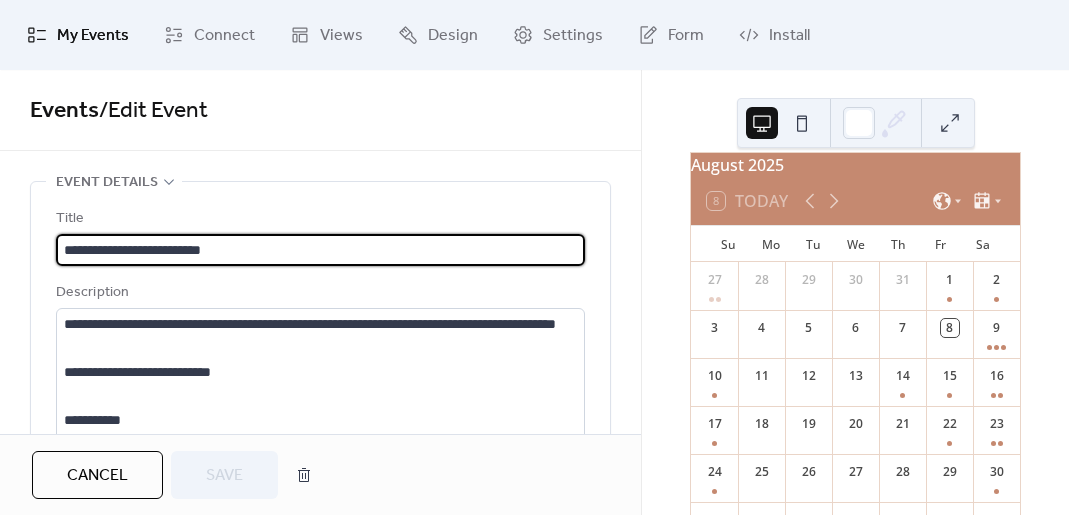 click on "Cancel" at bounding box center [97, 475] 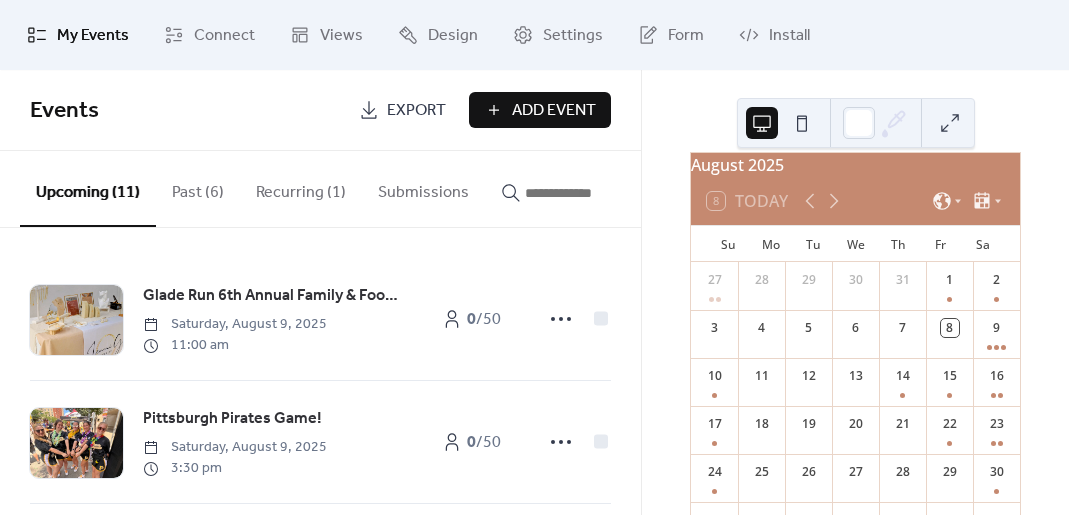 click on "Recurring (1)" at bounding box center [301, 188] 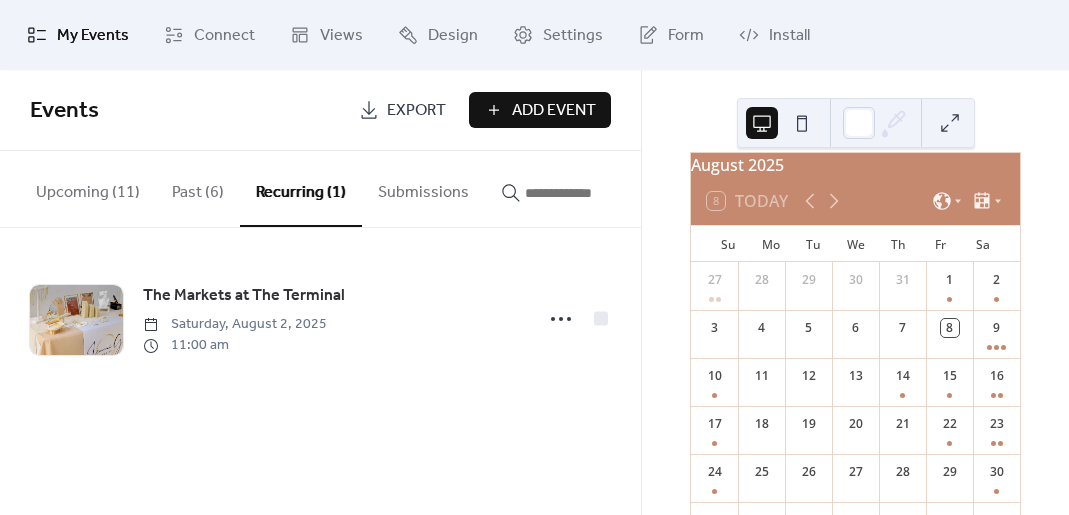 click on "Upcoming (11)" at bounding box center (88, 188) 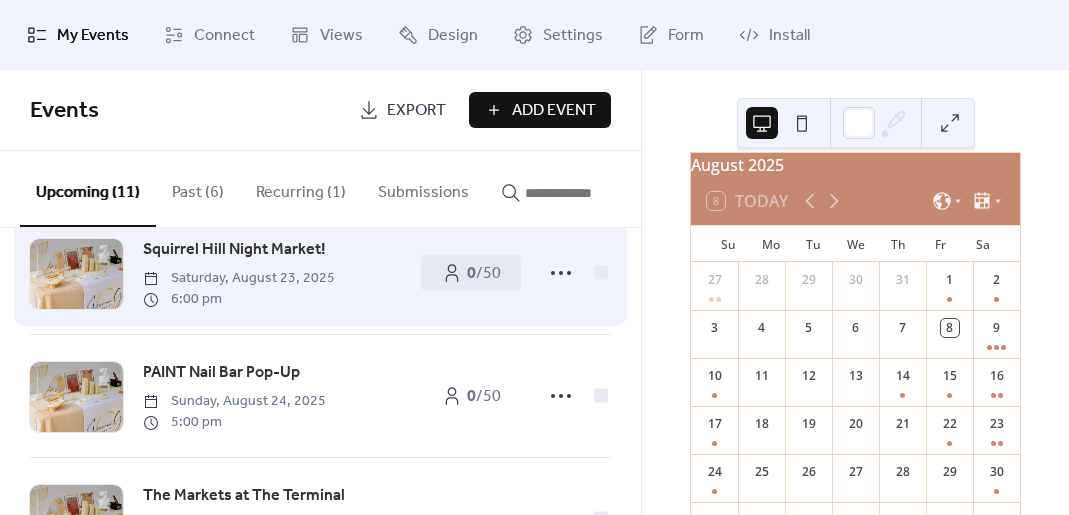 scroll, scrollTop: 1131, scrollLeft: 0, axis: vertical 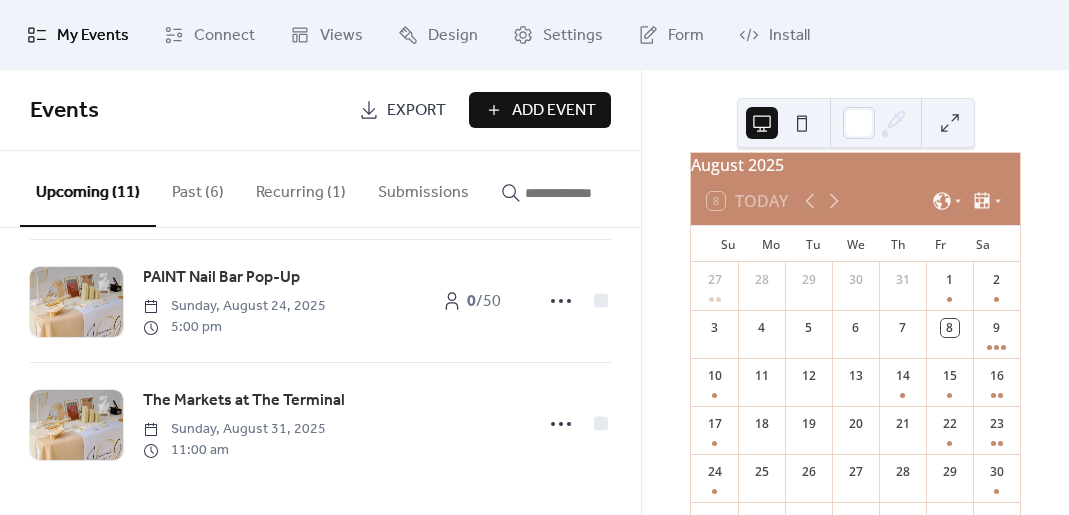 click on "Recurring (1)" at bounding box center (301, 188) 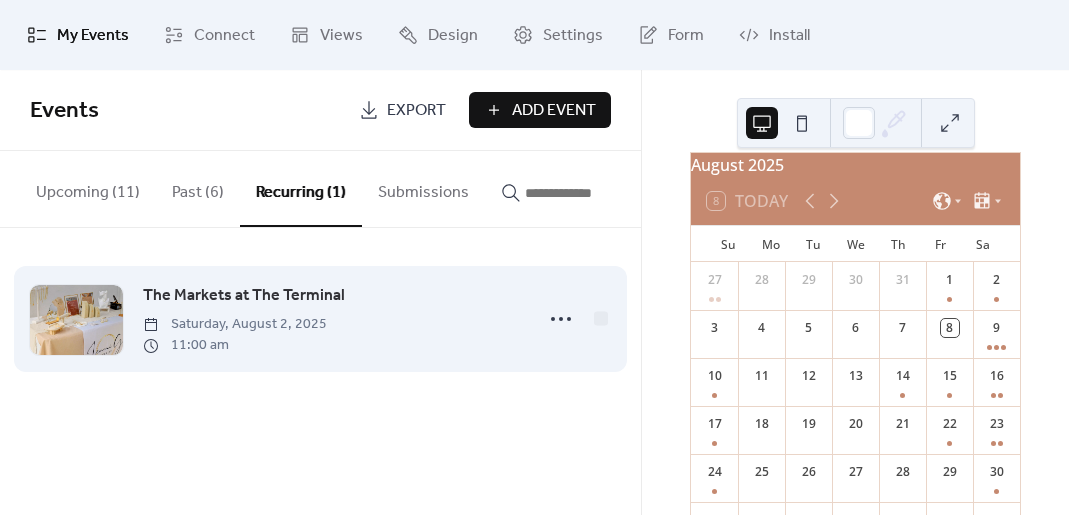 click on "Saturday, August 2, 2025" at bounding box center [235, 324] 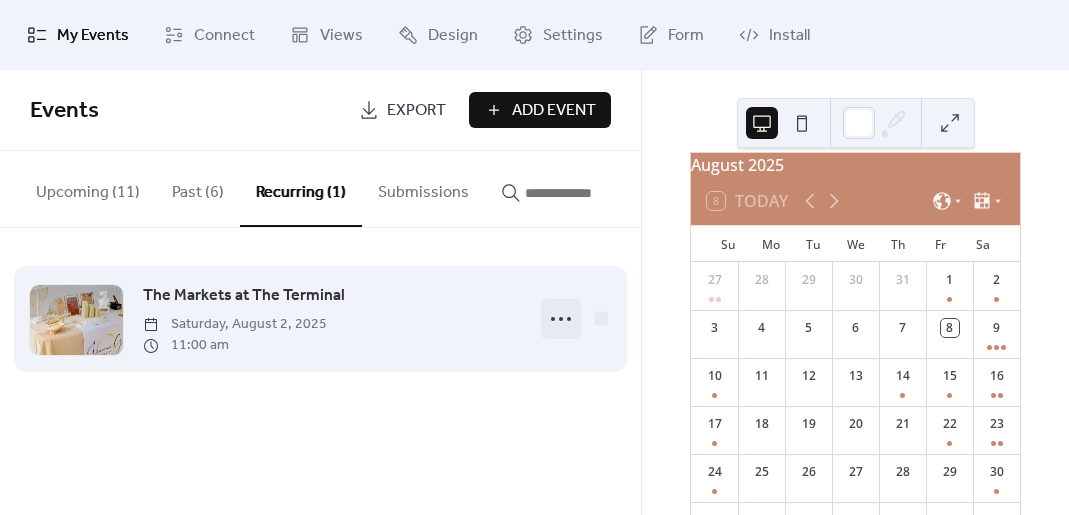 click at bounding box center [561, 319] 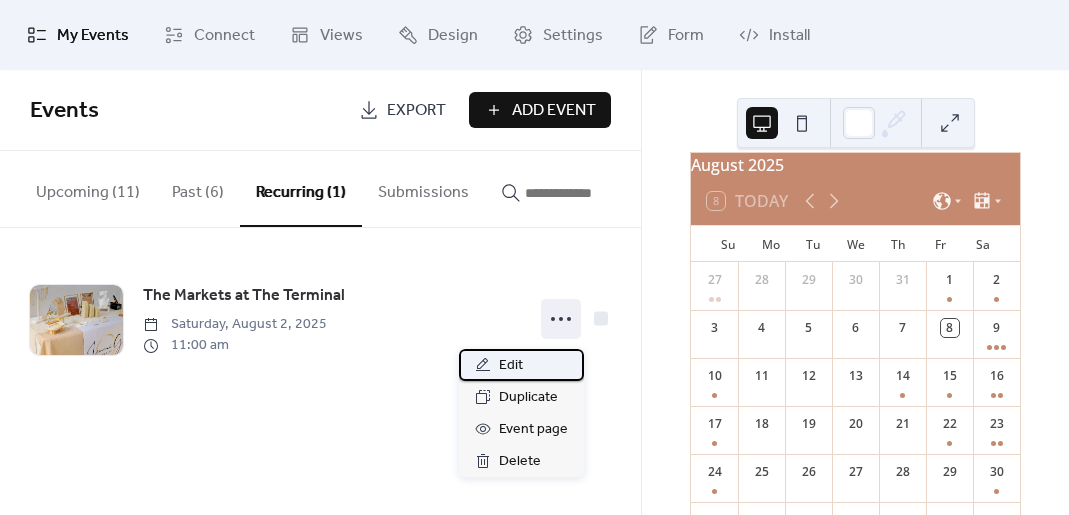 click on "Edit" at bounding box center [511, 366] 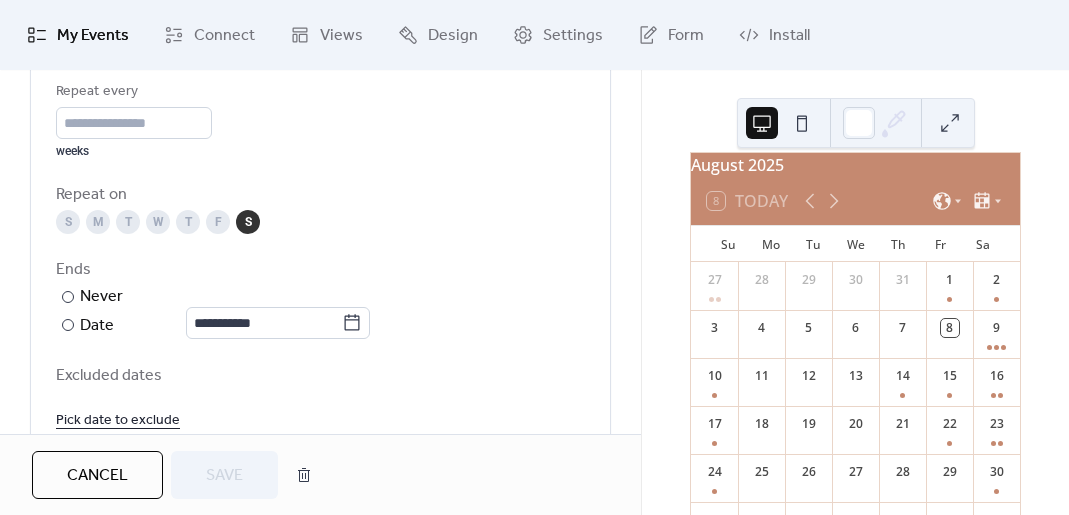 scroll, scrollTop: 1160, scrollLeft: 0, axis: vertical 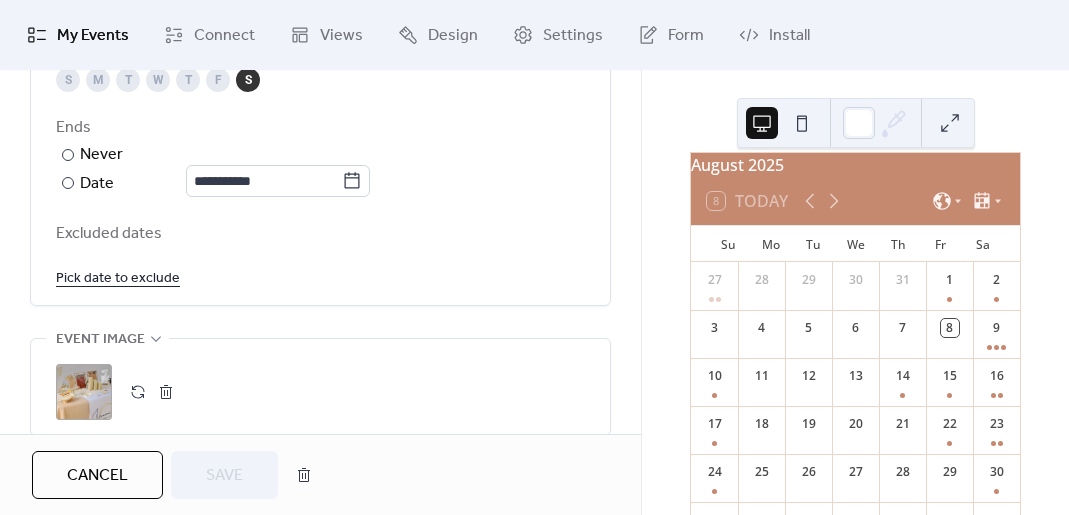 click on "Pick date to exclude" at bounding box center (118, 277) 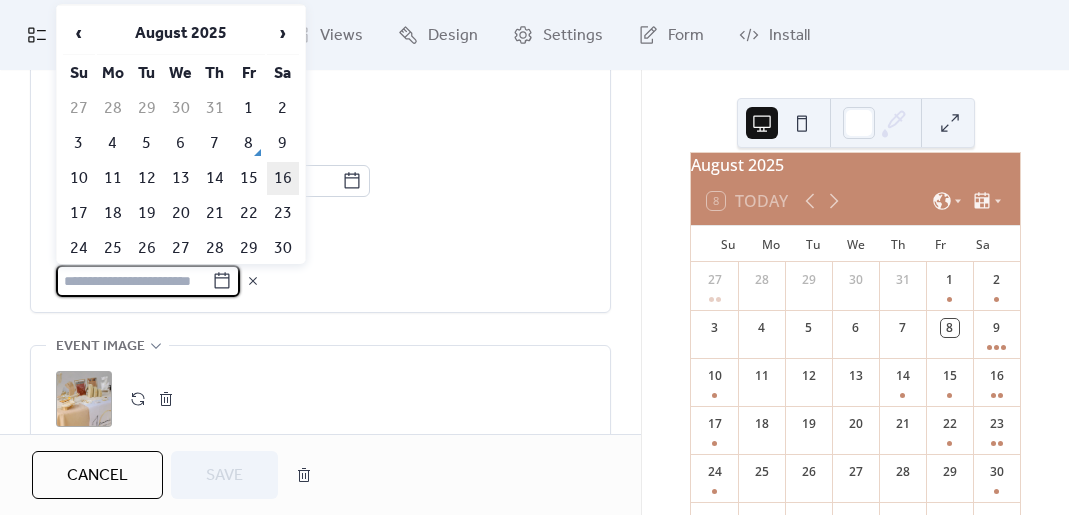 click on "16" at bounding box center (283, 178) 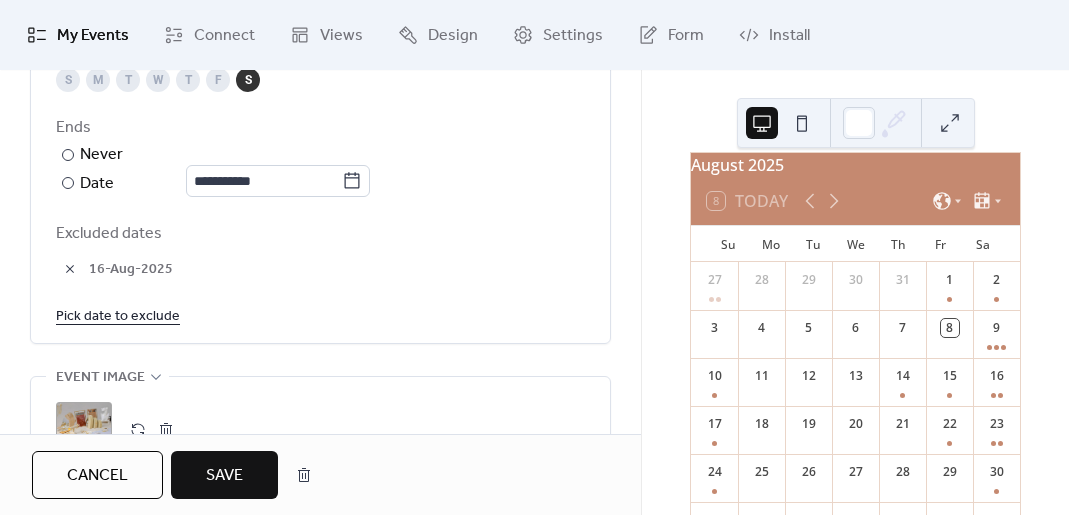 click on "Save" at bounding box center (224, 475) 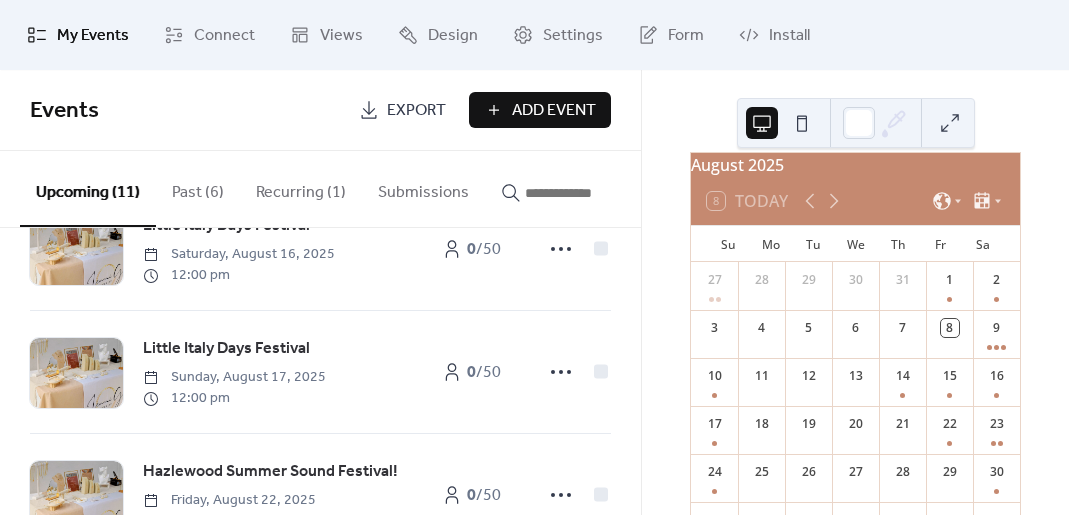 scroll, scrollTop: 1131, scrollLeft: 0, axis: vertical 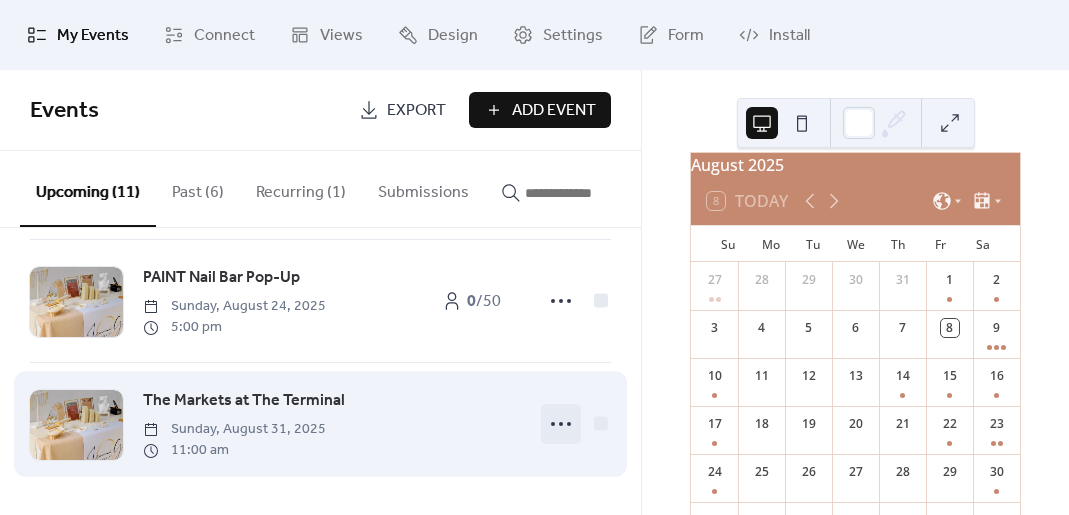 click 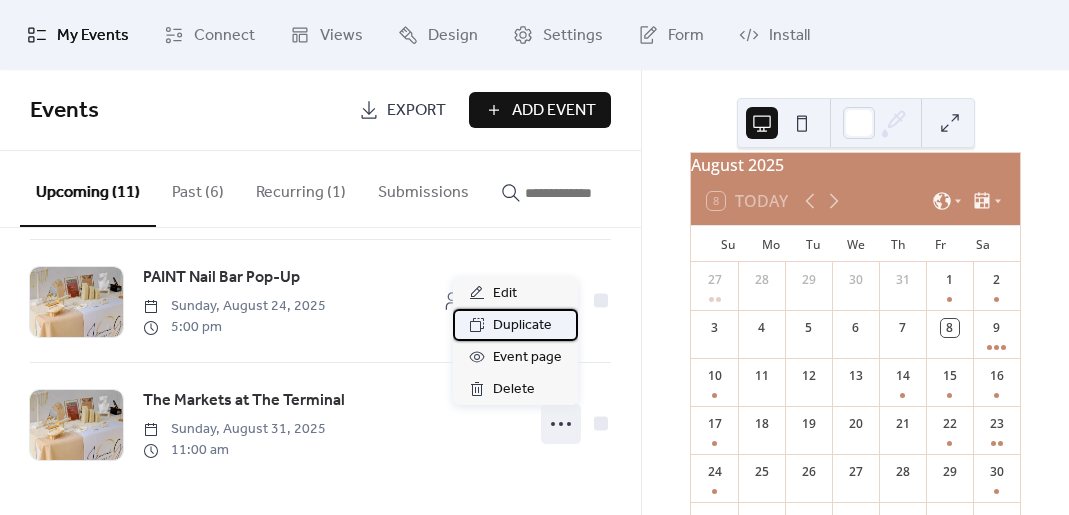 click on "Duplicate" at bounding box center [522, 326] 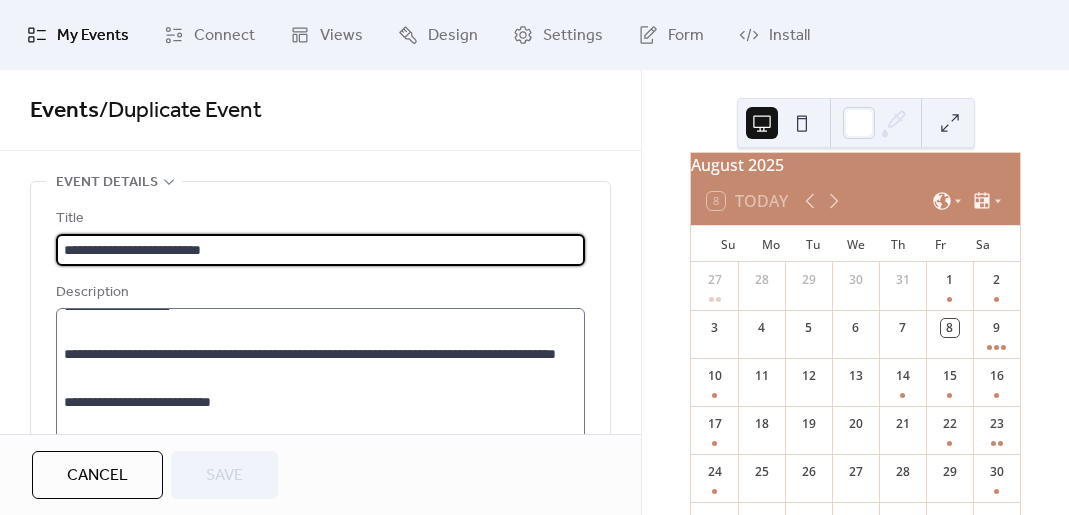 scroll, scrollTop: 47, scrollLeft: 0, axis: vertical 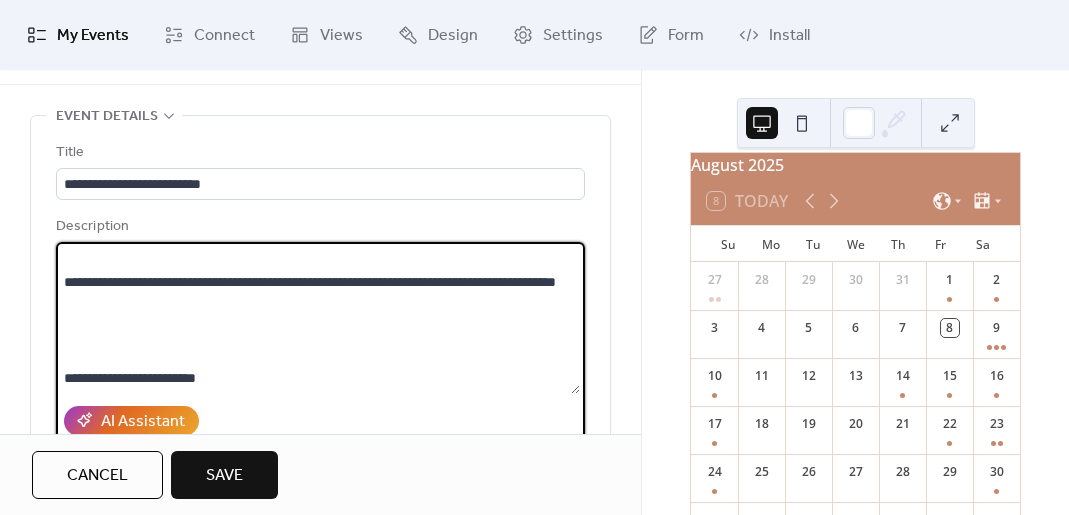 drag, startPoint x: 233, startPoint y: 379, endPoint x: 128, endPoint y: 379, distance: 105 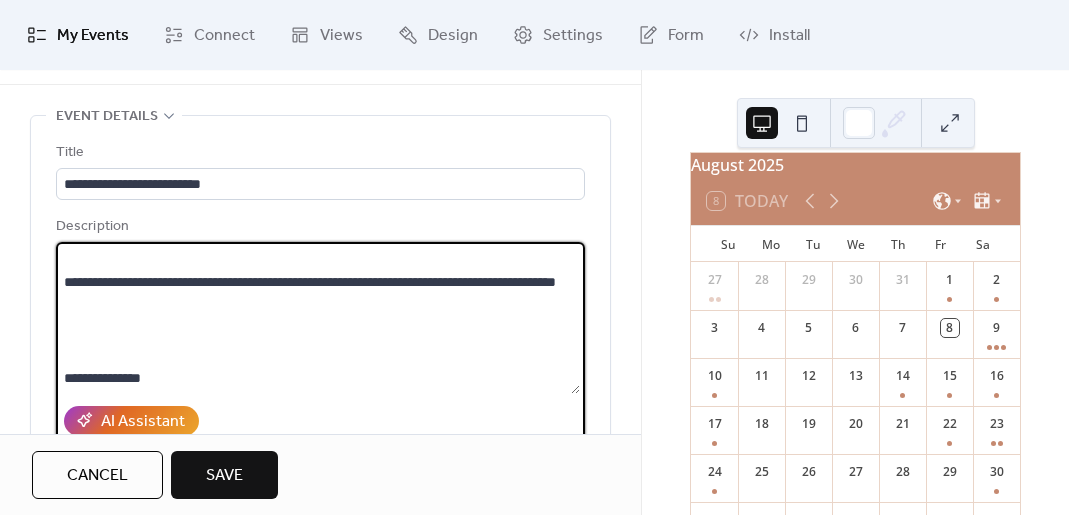 click on "**********" at bounding box center [318, 318] 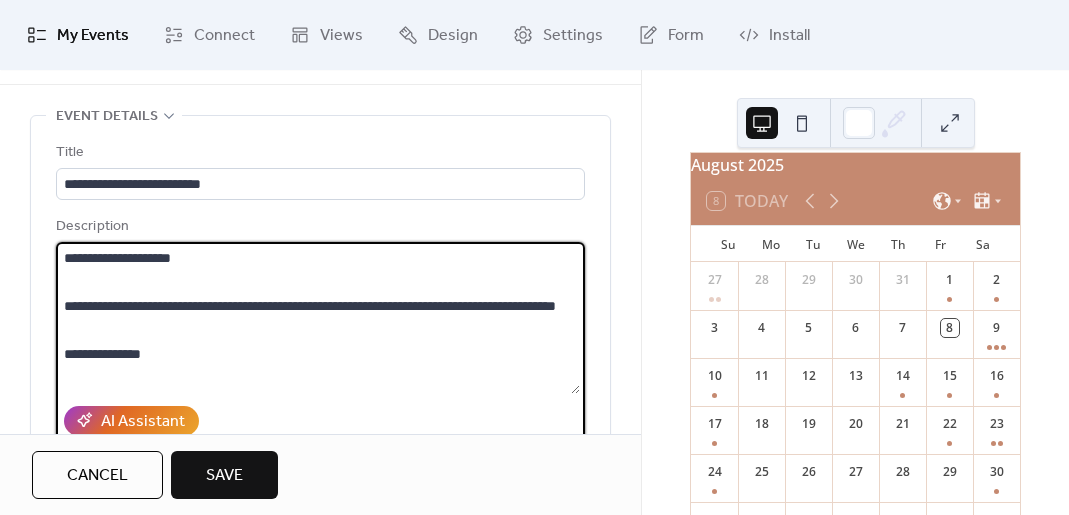 scroll, scrollTop: 0, scrollLeft: 0, axis: both 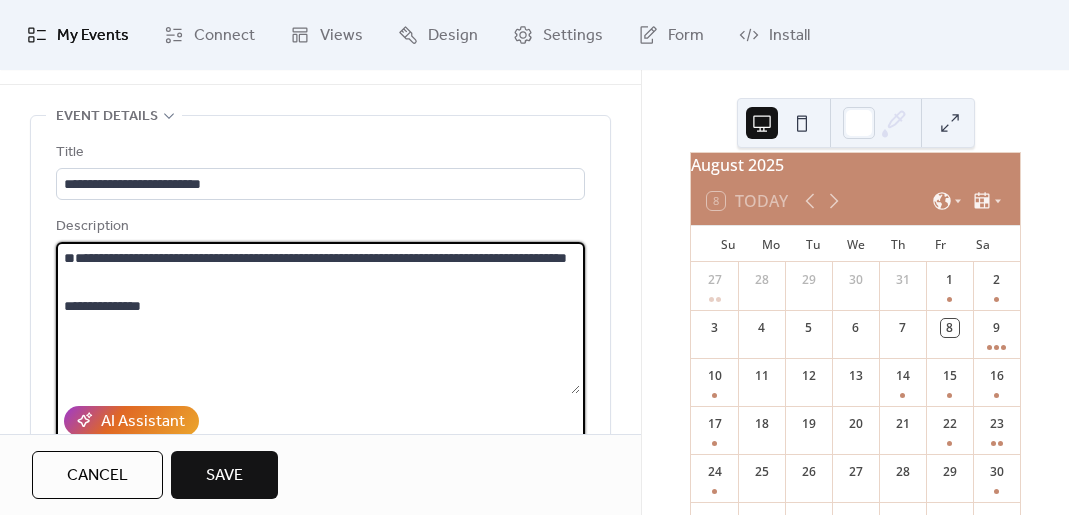 click on "**********" at bounding box center (318, 318) 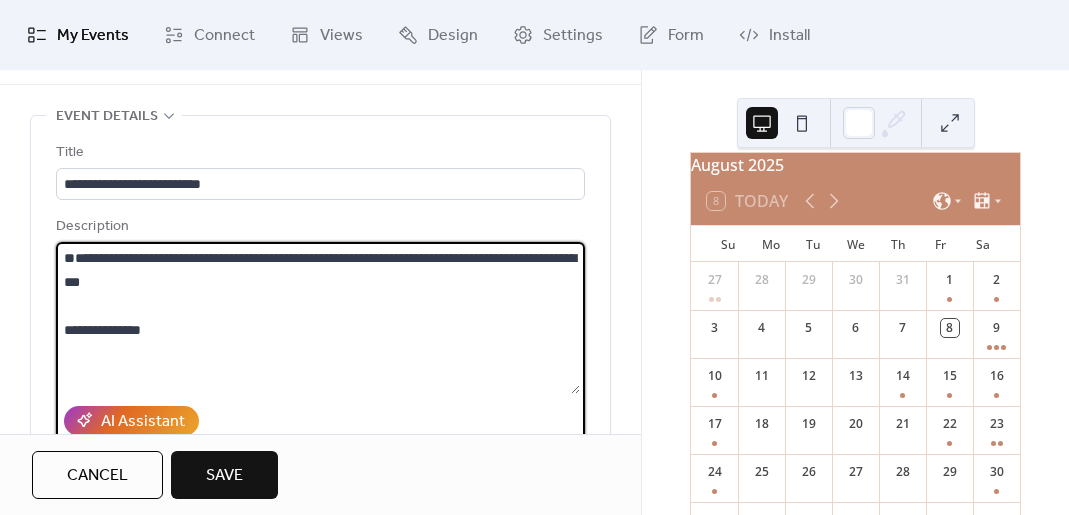 click on "**********" at bounding box center (318, 318) 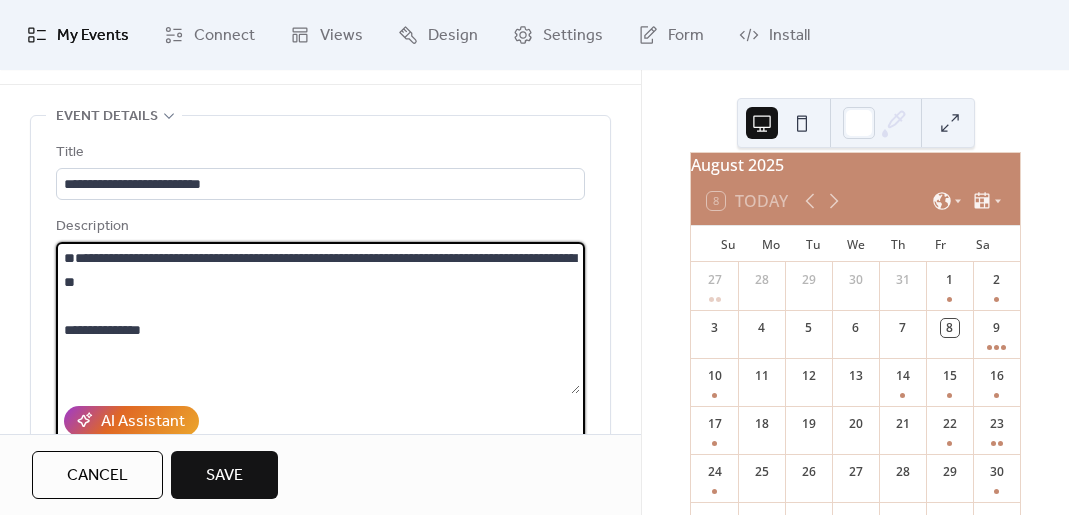 click on "**********" at bounding box center [318, 318] 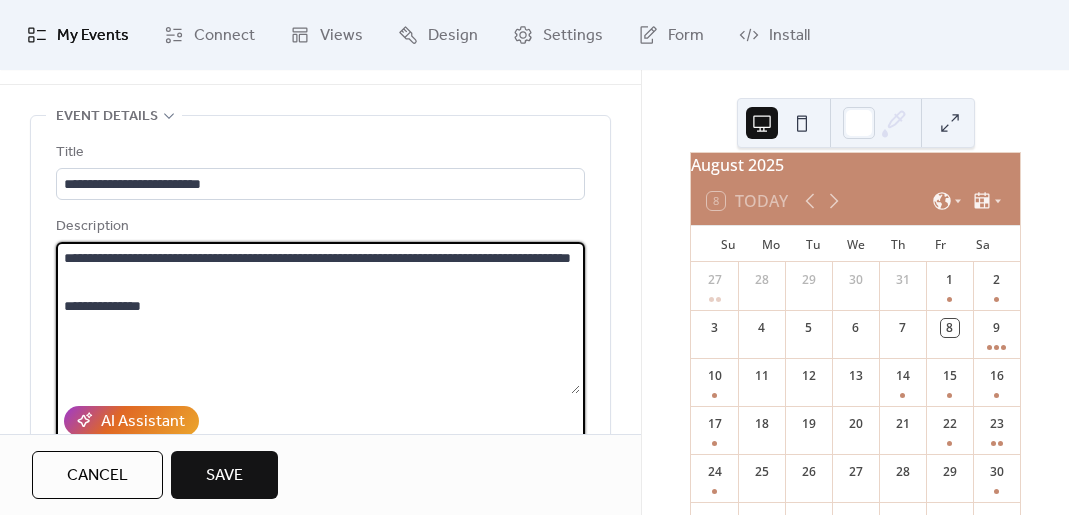 click on "**********" at bounding box center [318, 318] 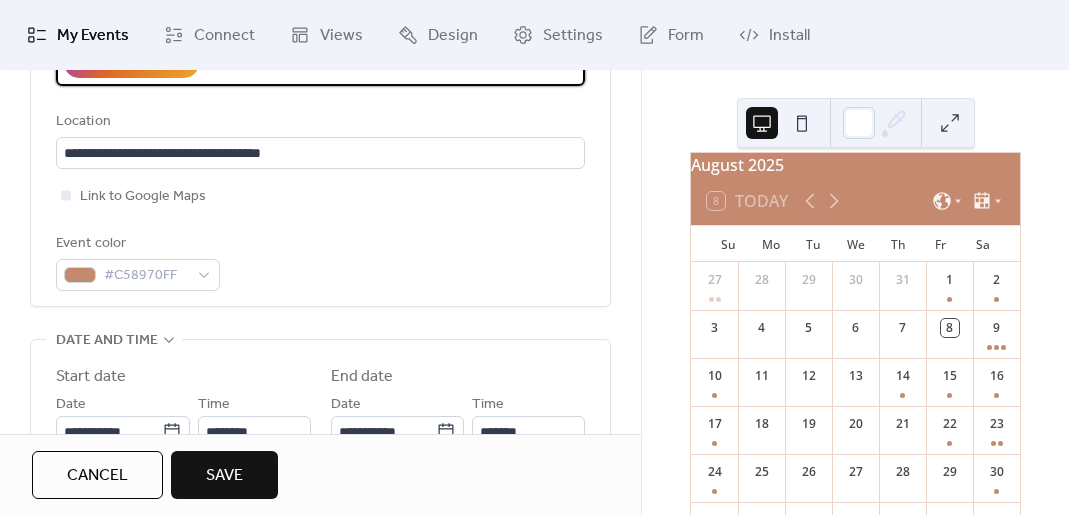 scroll, scrollTop: 510, scrollLeft: 0, axis: vertical 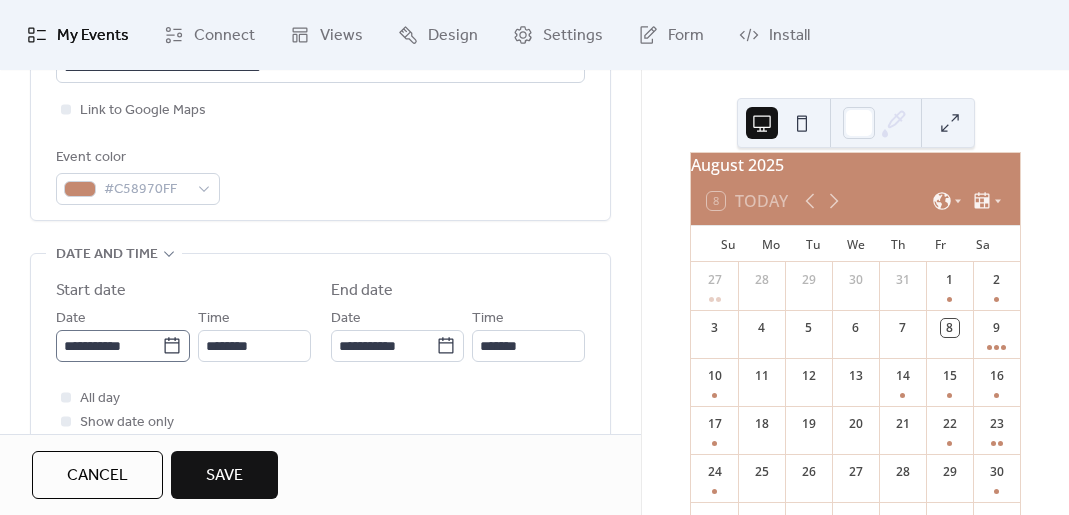 type on "**********" 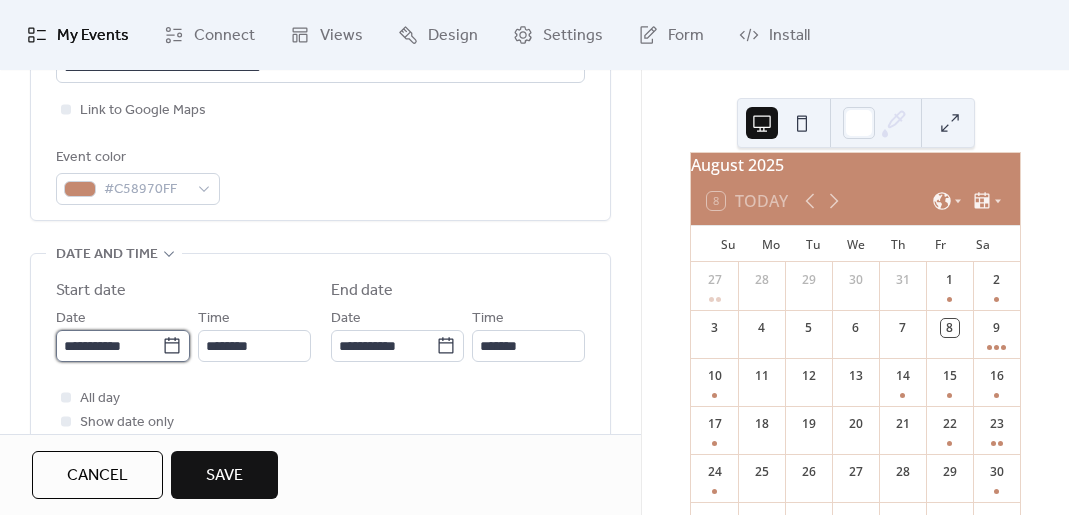 click on "**********" at bounding box center [109, 346] 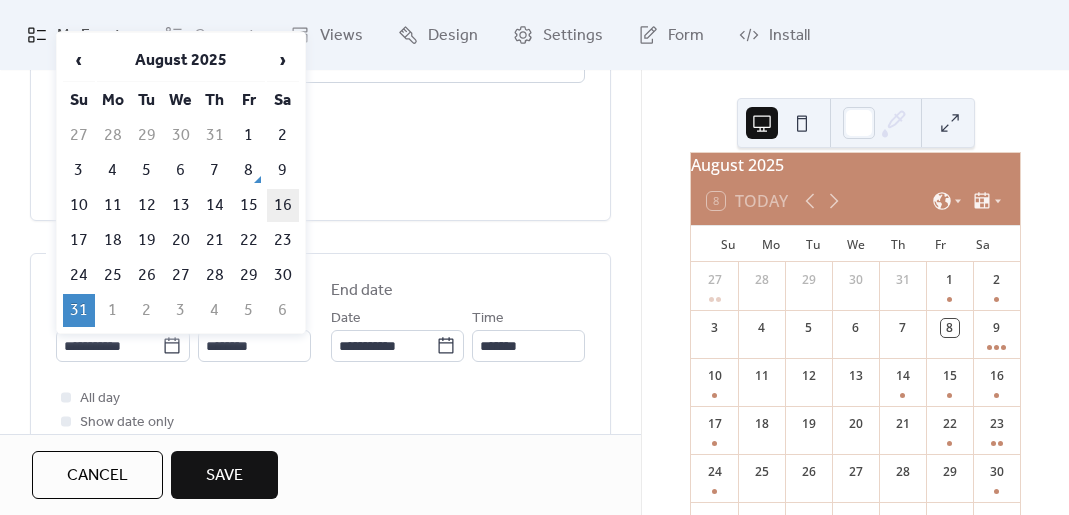 click on "16" at bounding box center [283, 205] 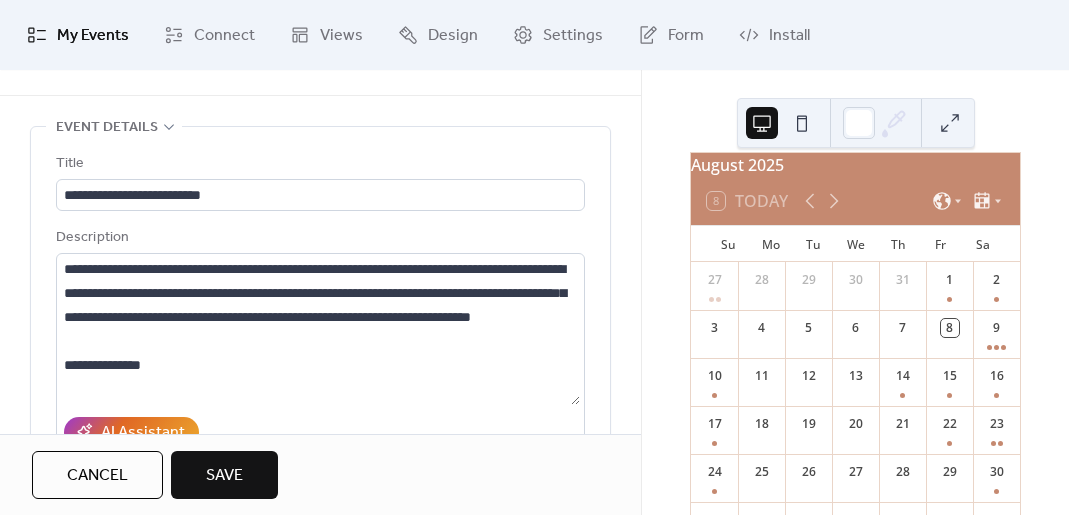 scroll, scrollTop: 0, scrollLeft: 0, axis: both 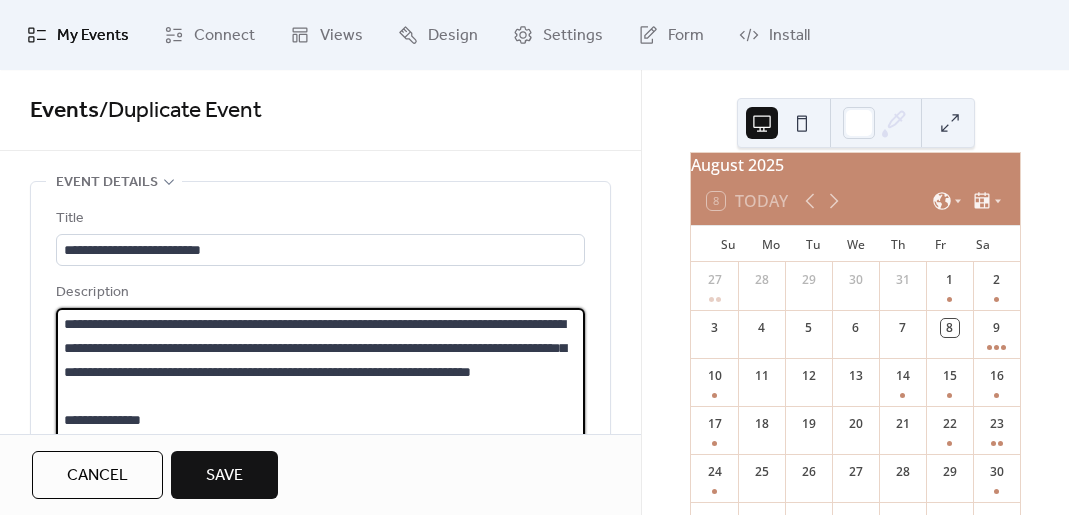 click on "**********" at bounding box center (318, 384) 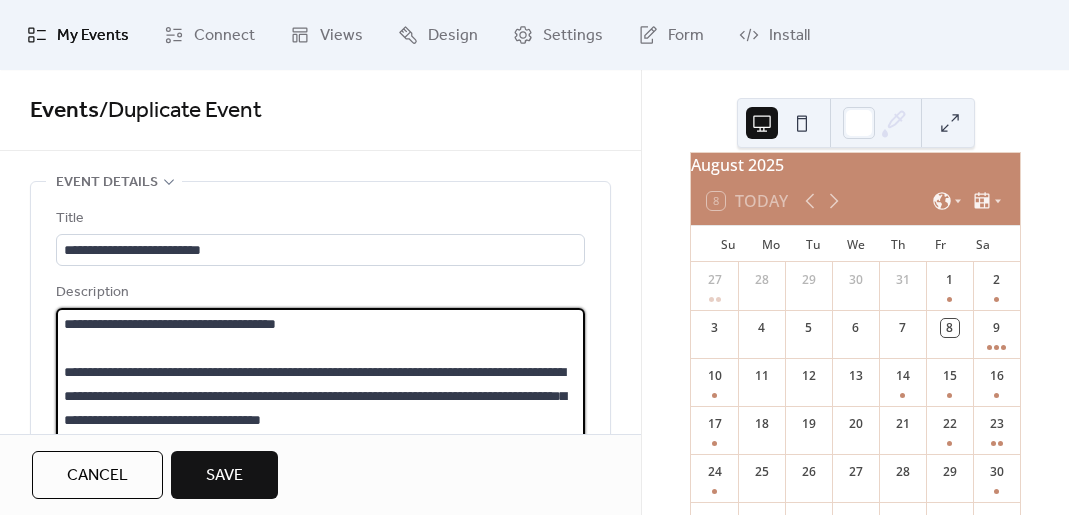 click on "**********" at bounding box center [318, 384] 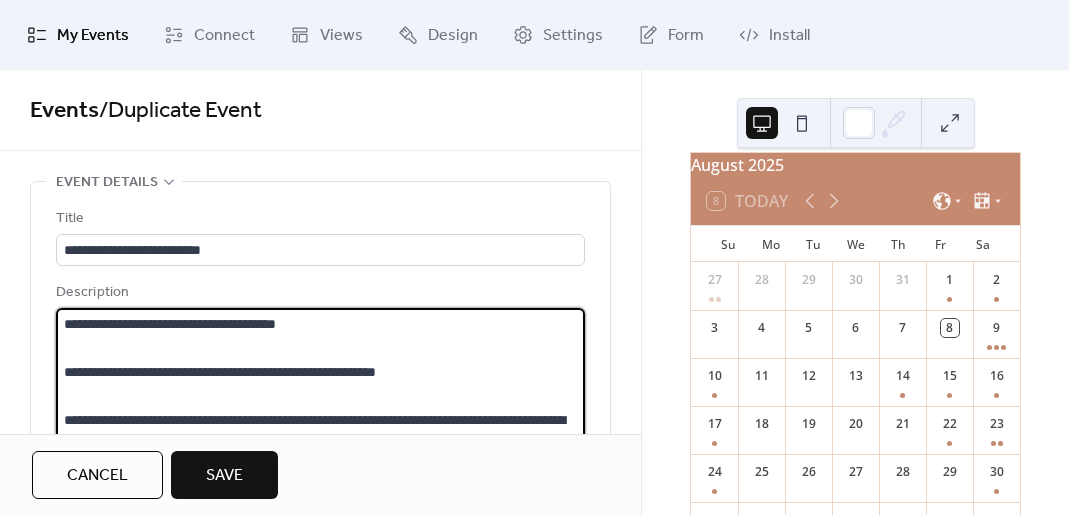 scroll, scrollTop: 71, scrollLeft: 0, axis: vertical 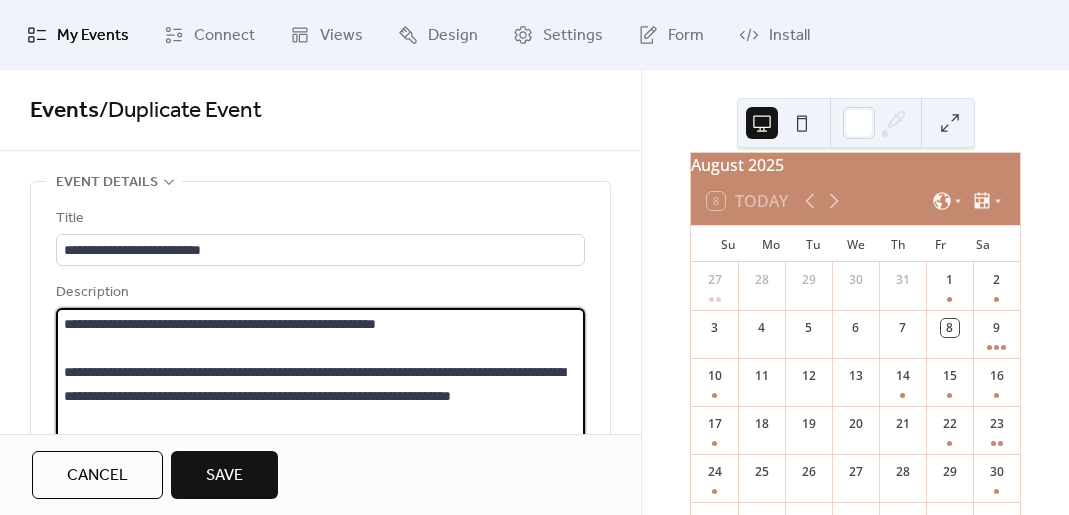 drag, startPoint x: 271, startPoint y: 372, endPoint x: 243, endPoint y: 372, distance: 28 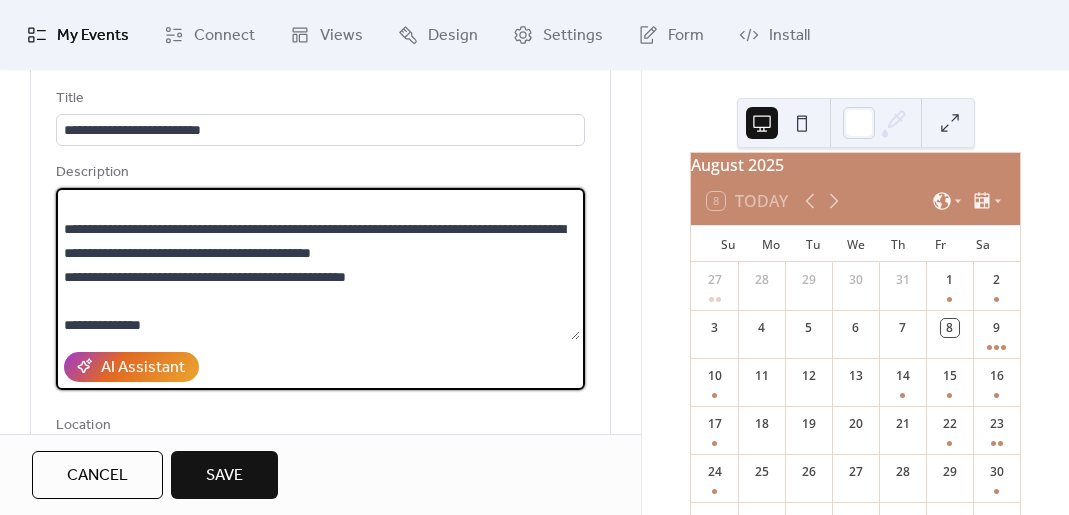 scroll, scrollTop: 135, scrollLeft: 0, axis: vertical 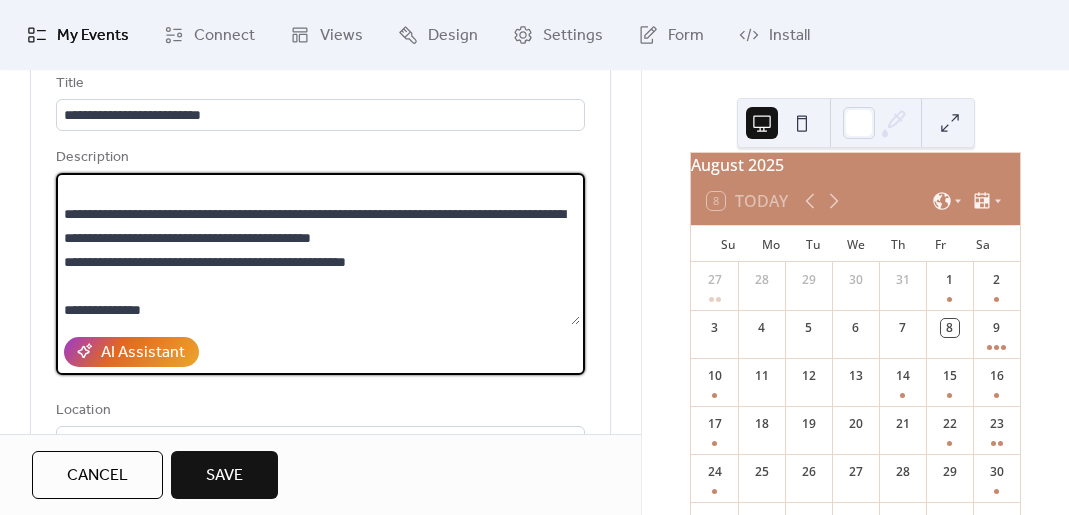 type on "**********" 